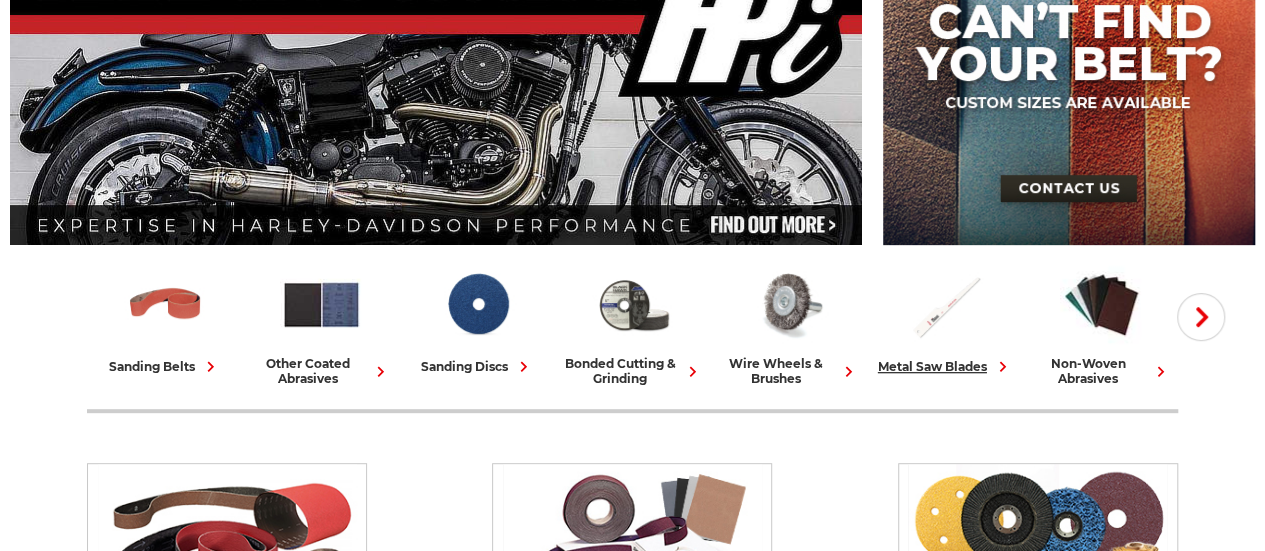 scroll, scrollTop: 300, scrollLeft: 0, axis: vertical 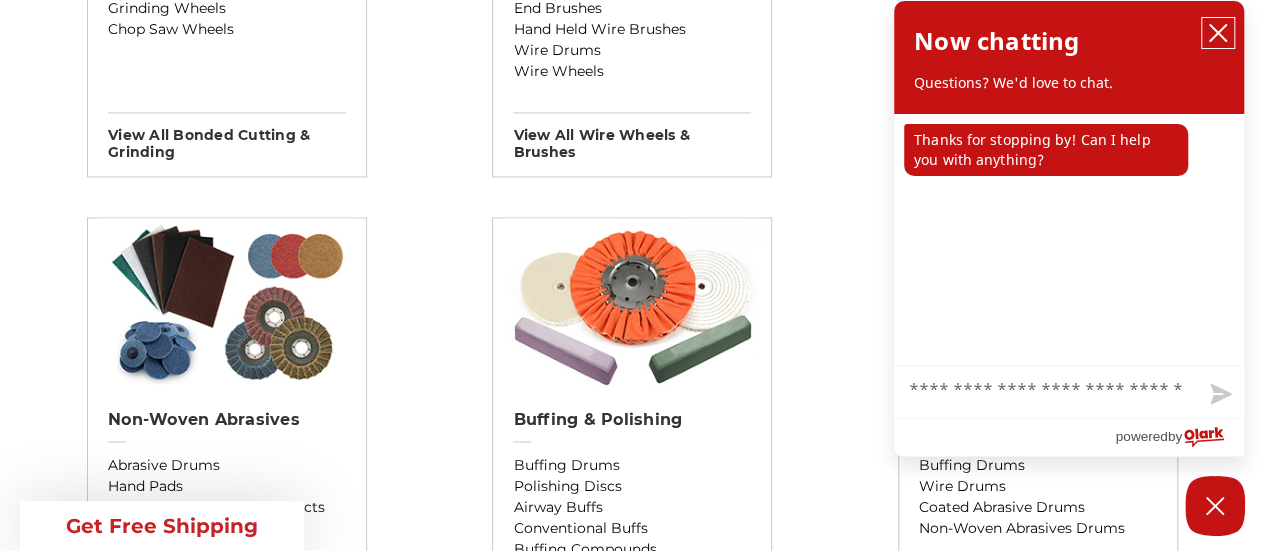 click 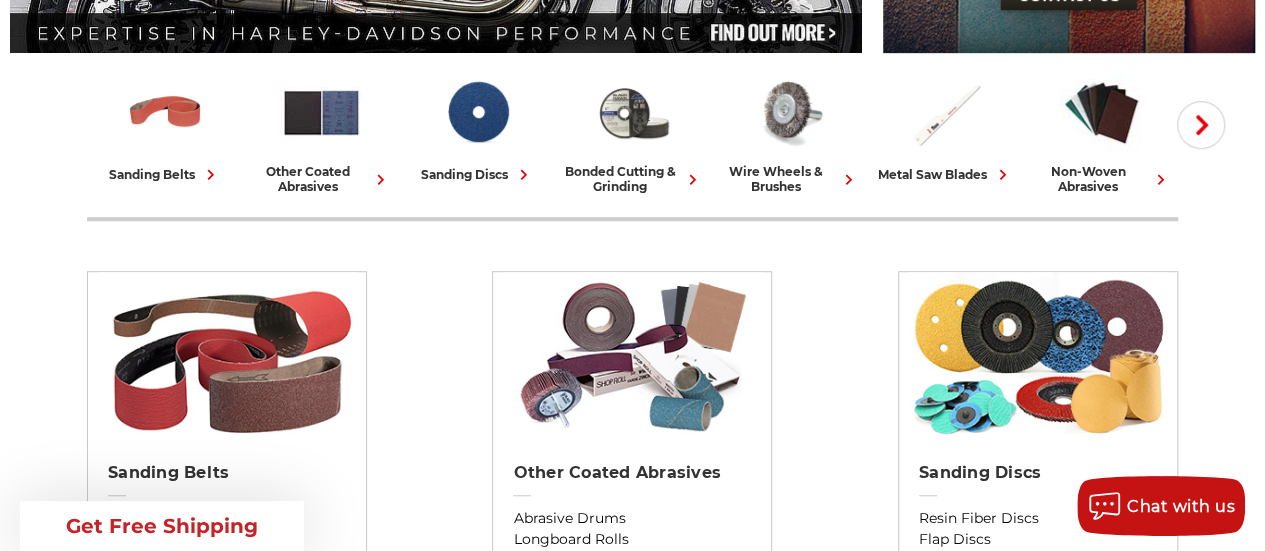 scroll, scrollTop: 600, scrollLeft: 0, axis: vertical 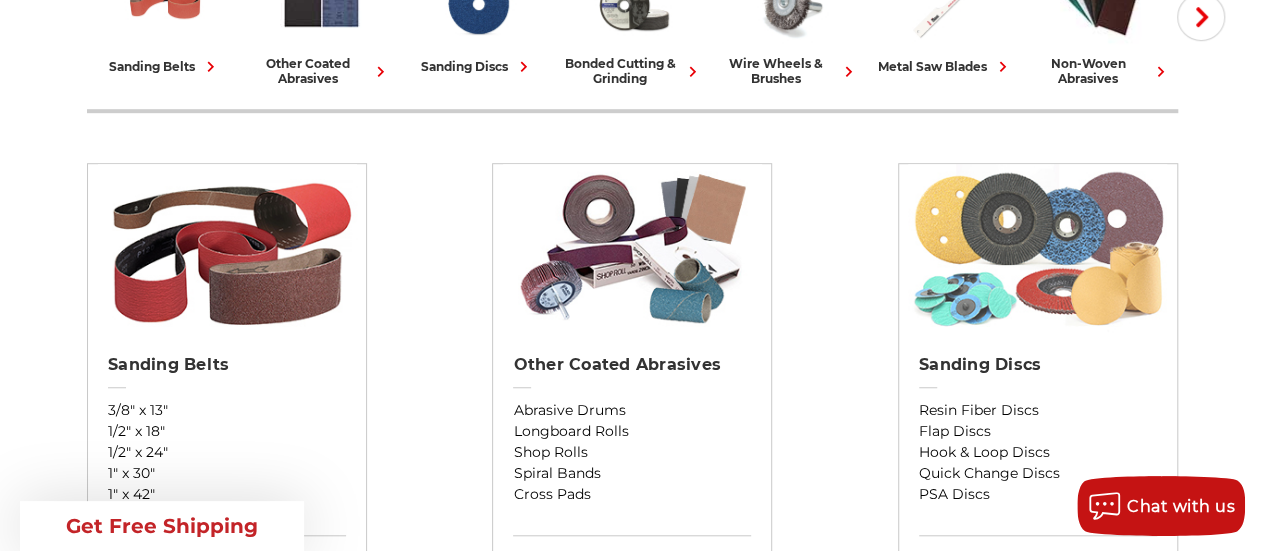 click at bounding box center (1037, 249) 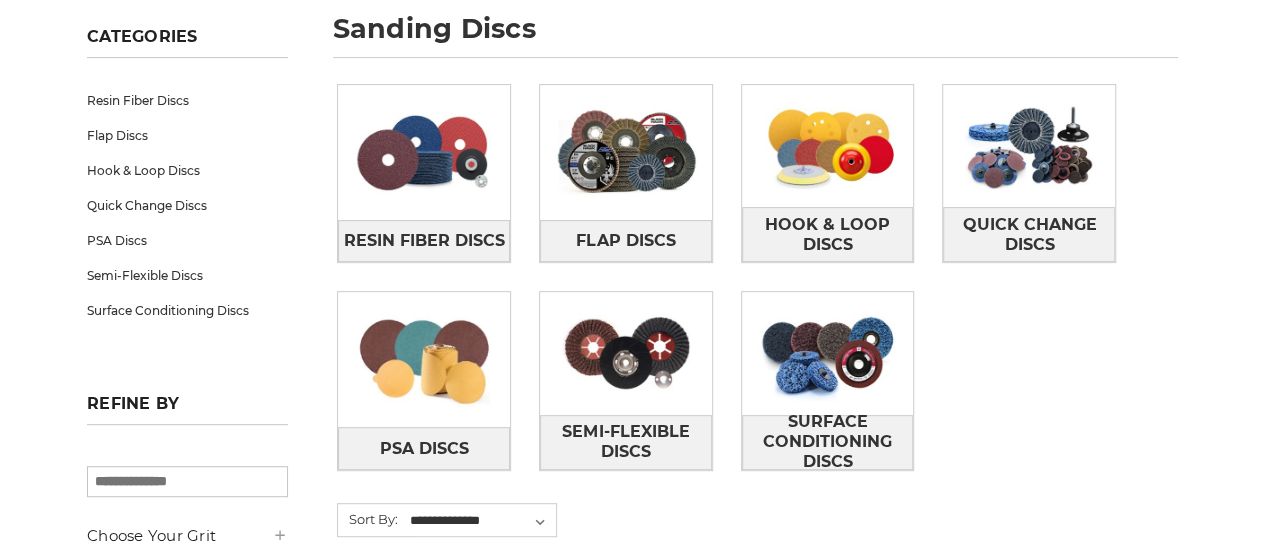 scroll, scrollTop: 300, scrollLeft: 0, axis: vertical 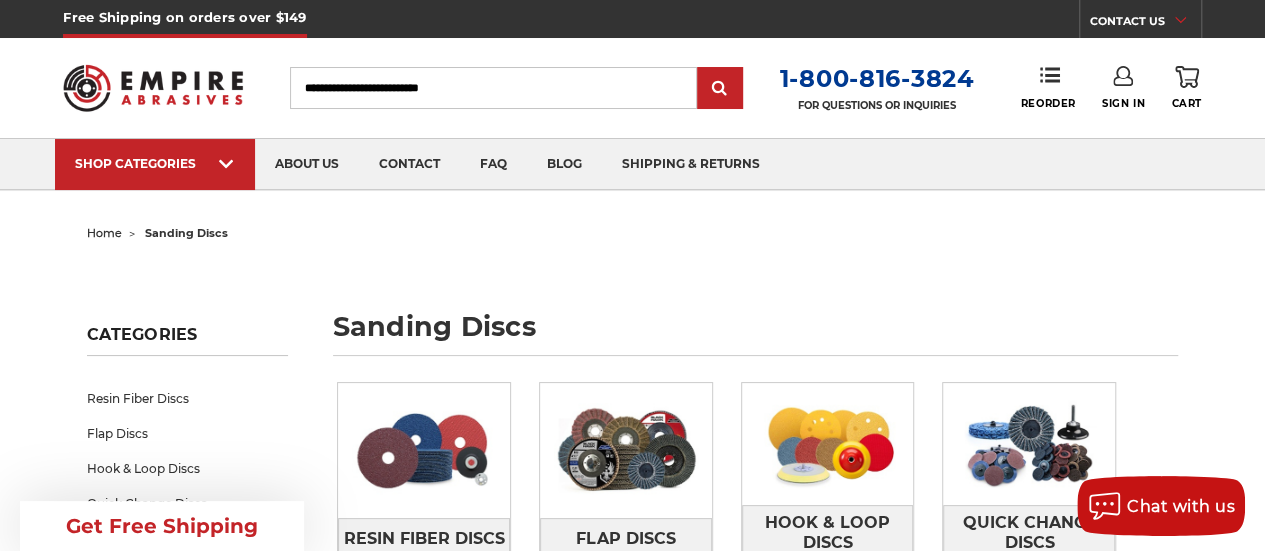 click at bounding box center [152, 88] 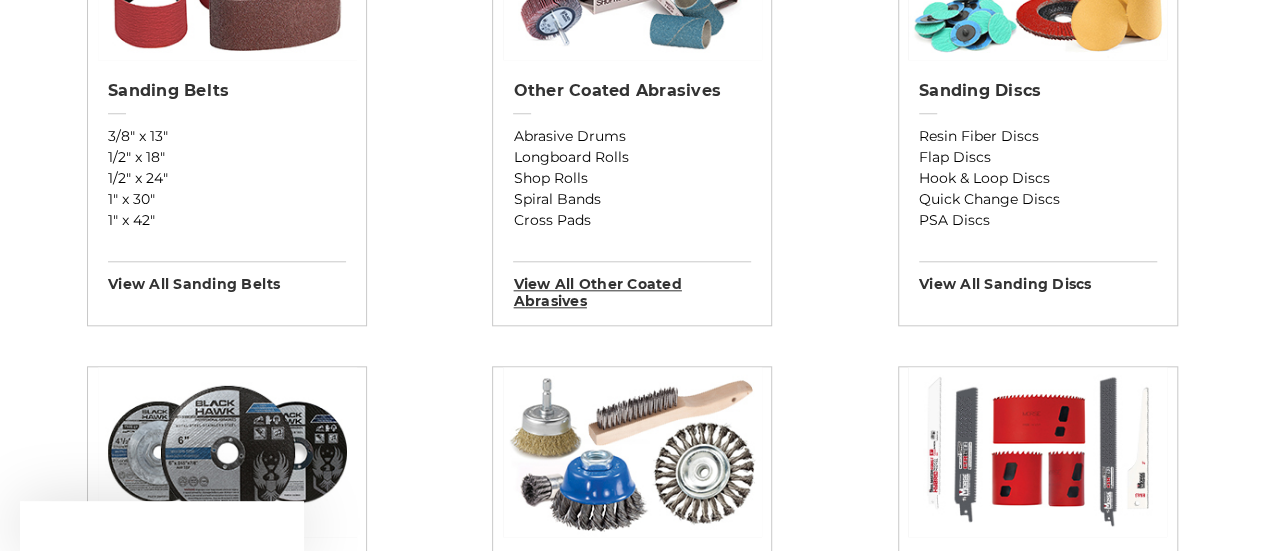 scroll, scrollTop: 1000, scrollLeft: 0, axis: vertical 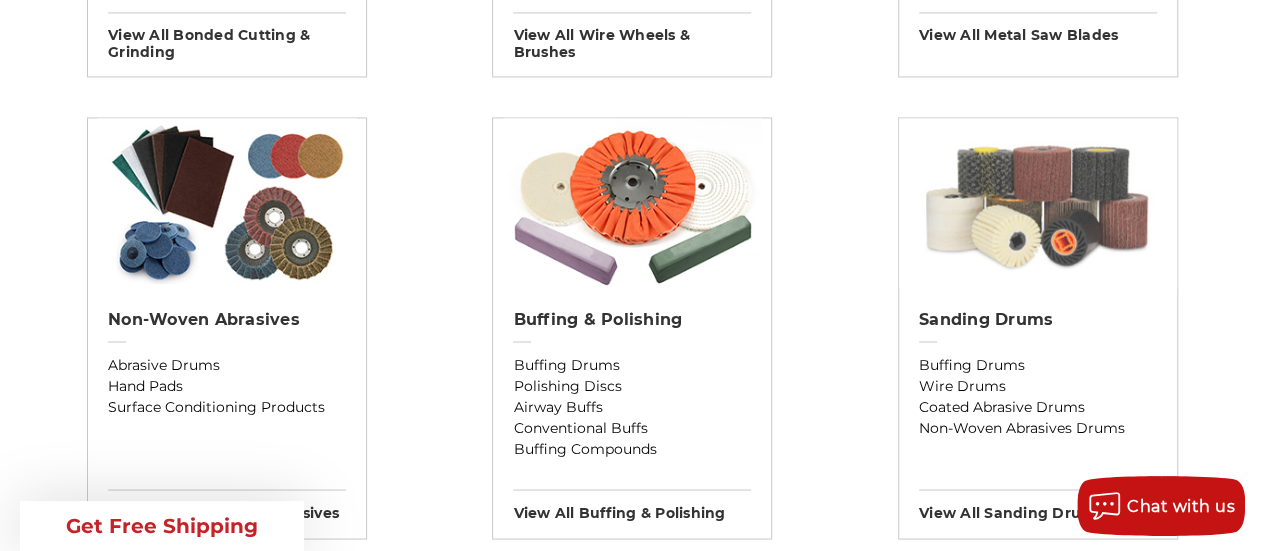 click at bounding box center [1038, 203] 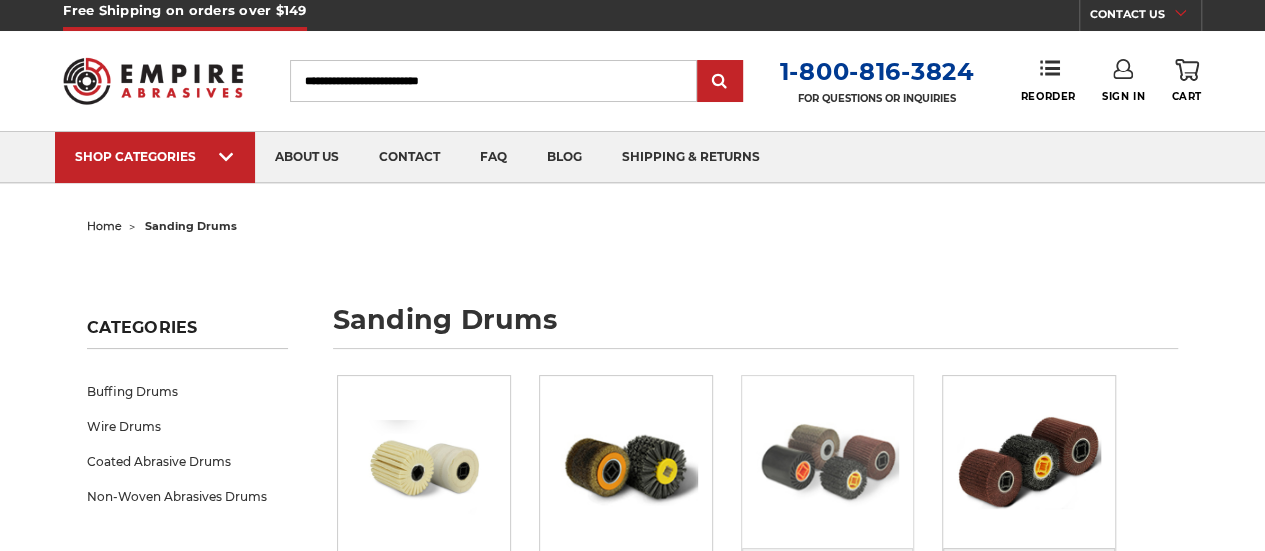 scroll, scrollTop: 200, scrollLeft: 0, axis: vertical 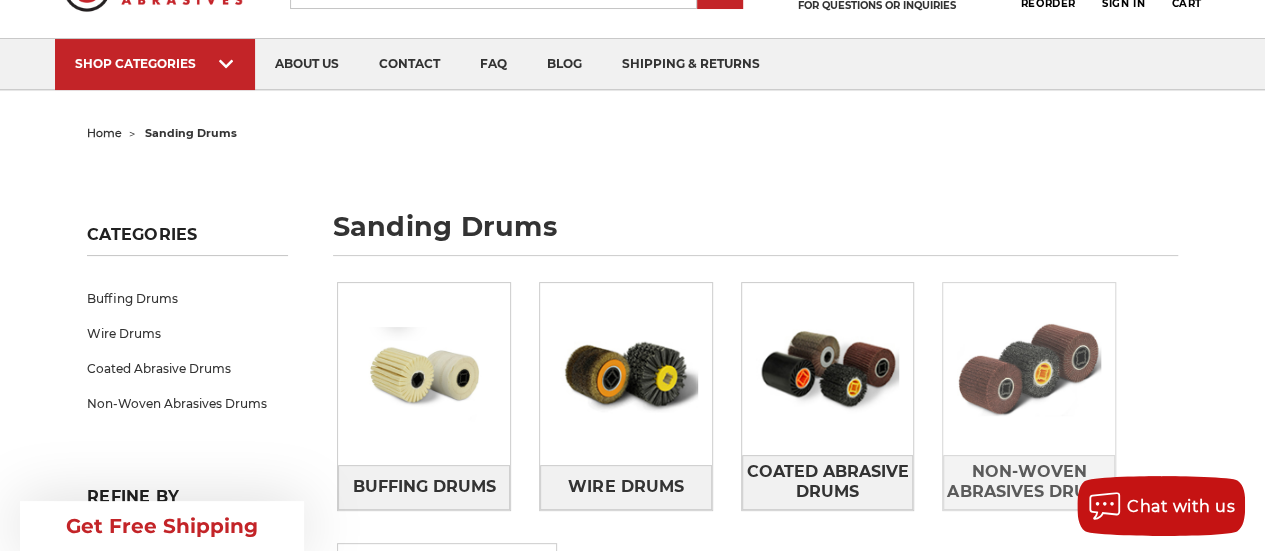 click at bounding box center [1029, 369] 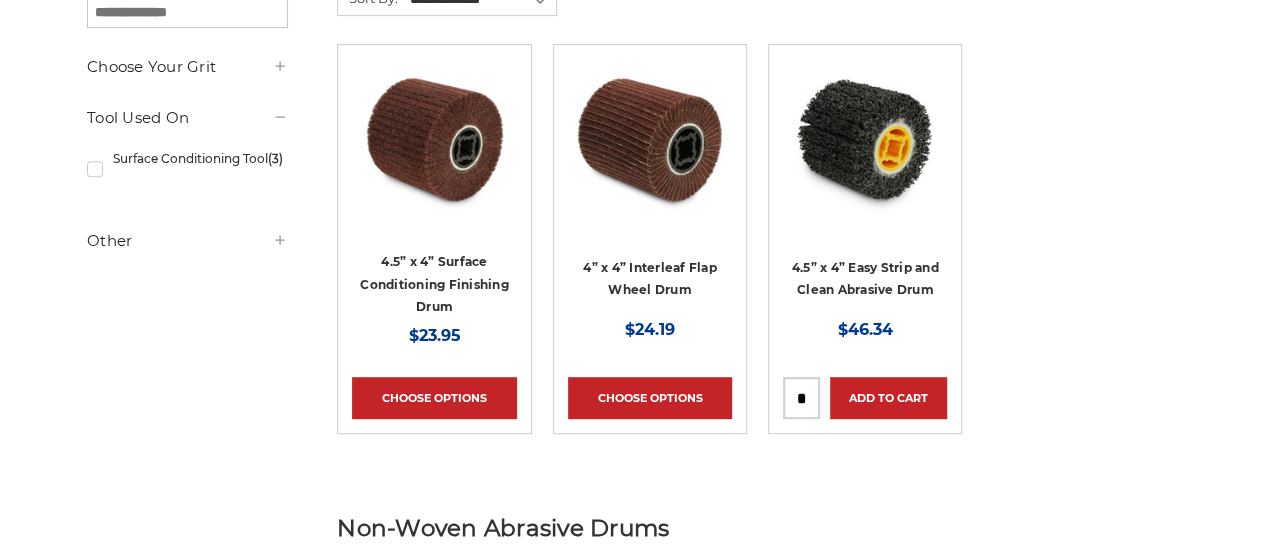 scroll, scrollTop: 400, scrollLeft: 0, axis: vertical 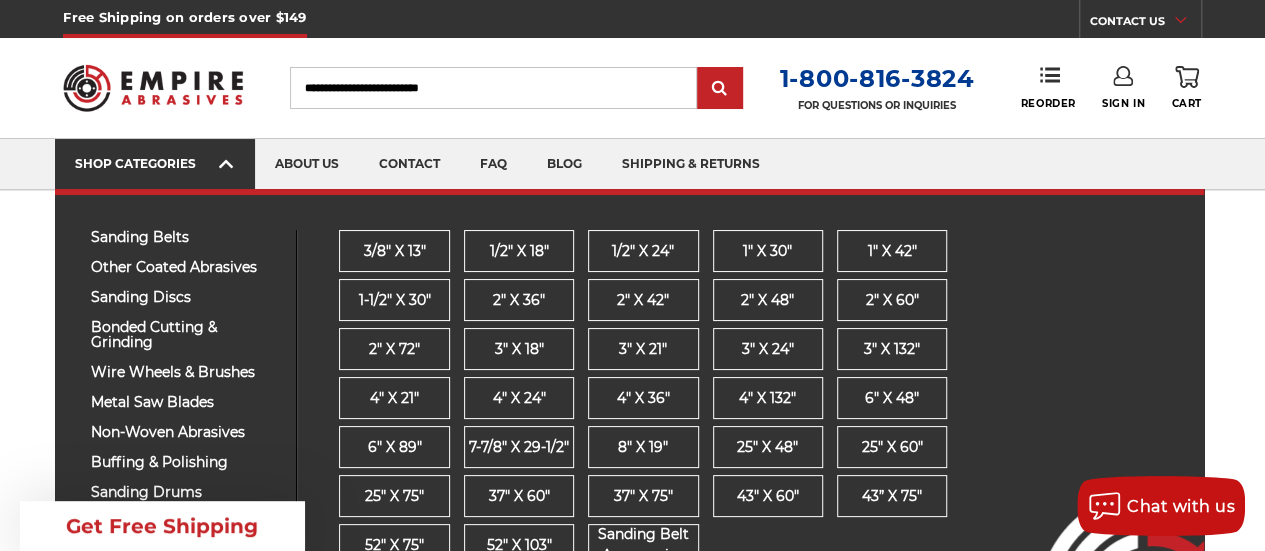 click on "SHOP CATEGORIES" at bounding box center [155, 163] 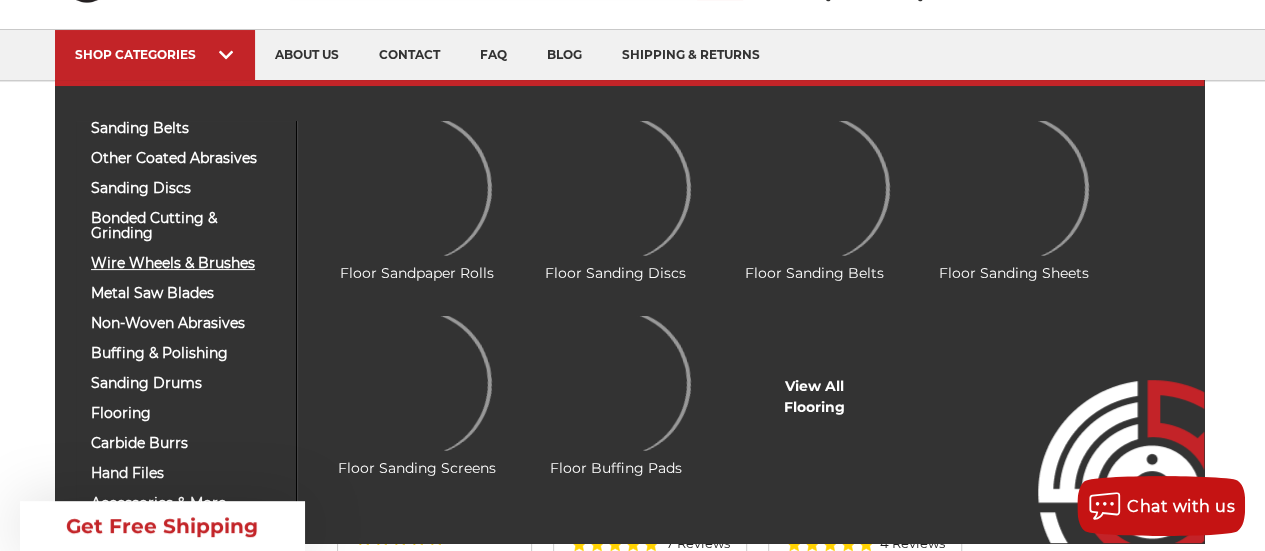 scroll, scrollTop: 200, scrollLeft: 0, axis: vertical 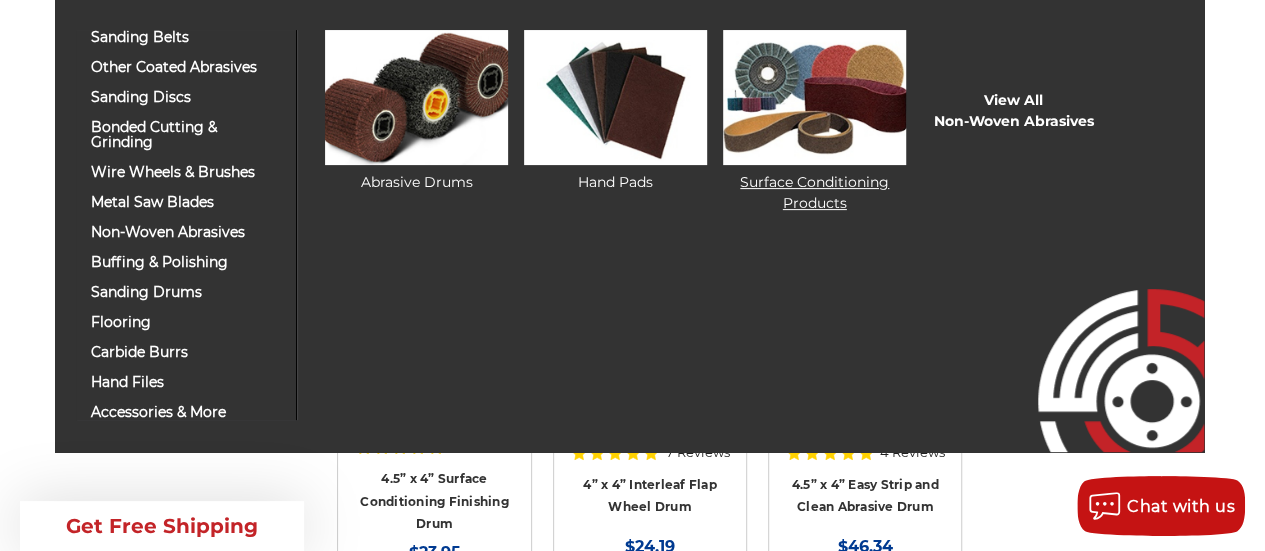 click at bounding box center [814, 97] 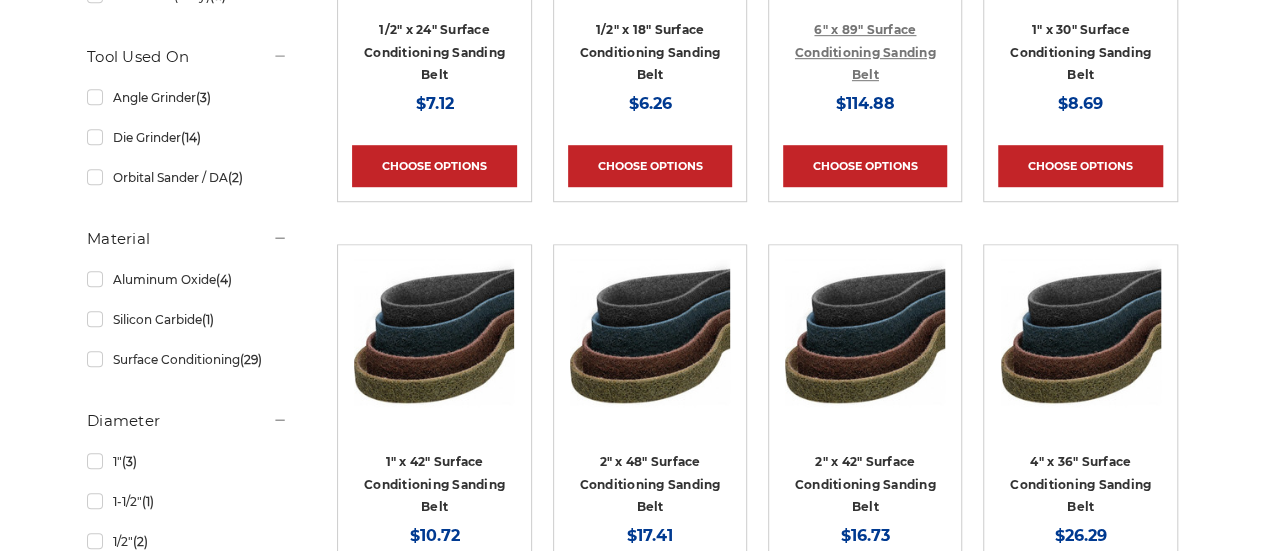 scroll, scrollTop: 872, scrollLeft: 0, axis: vertical 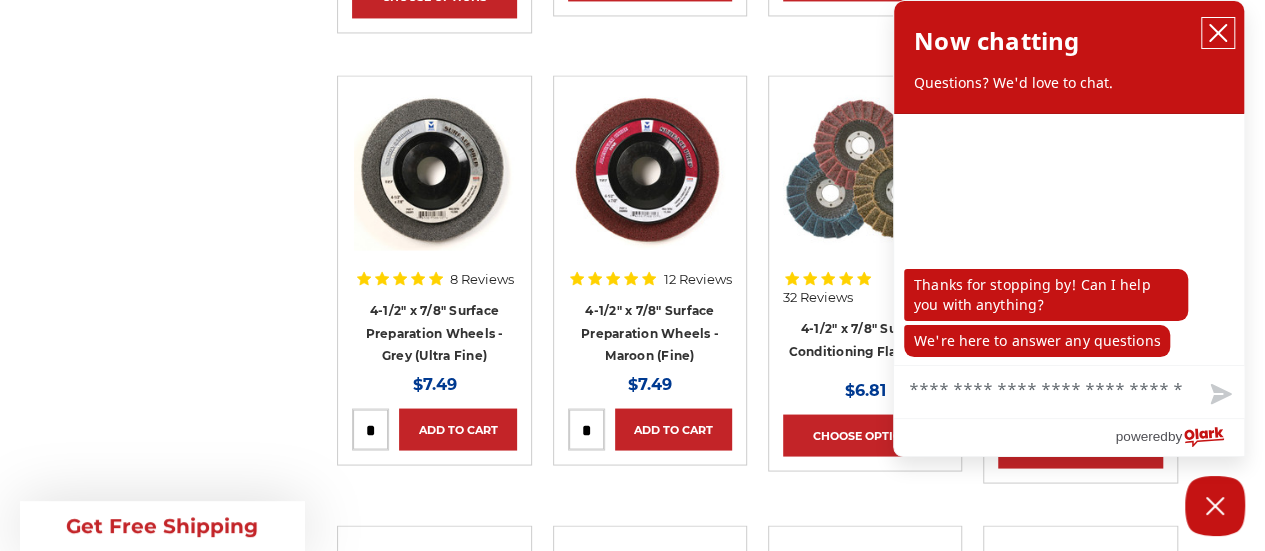 click 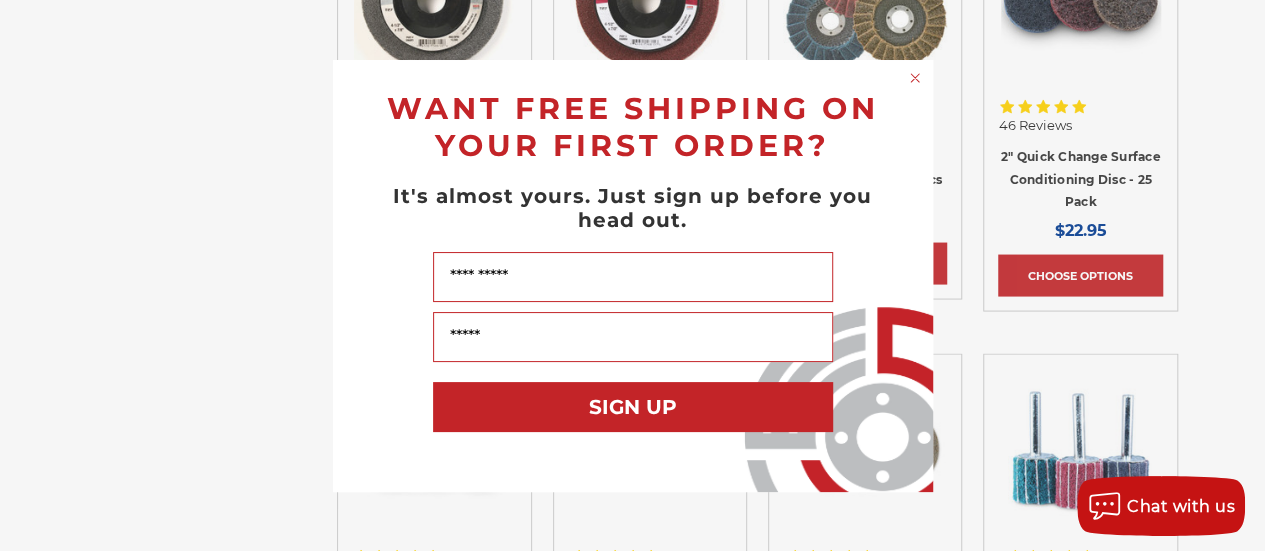 scroll, scrollTop: 2000, scrollLeft: 0, axis: vertical 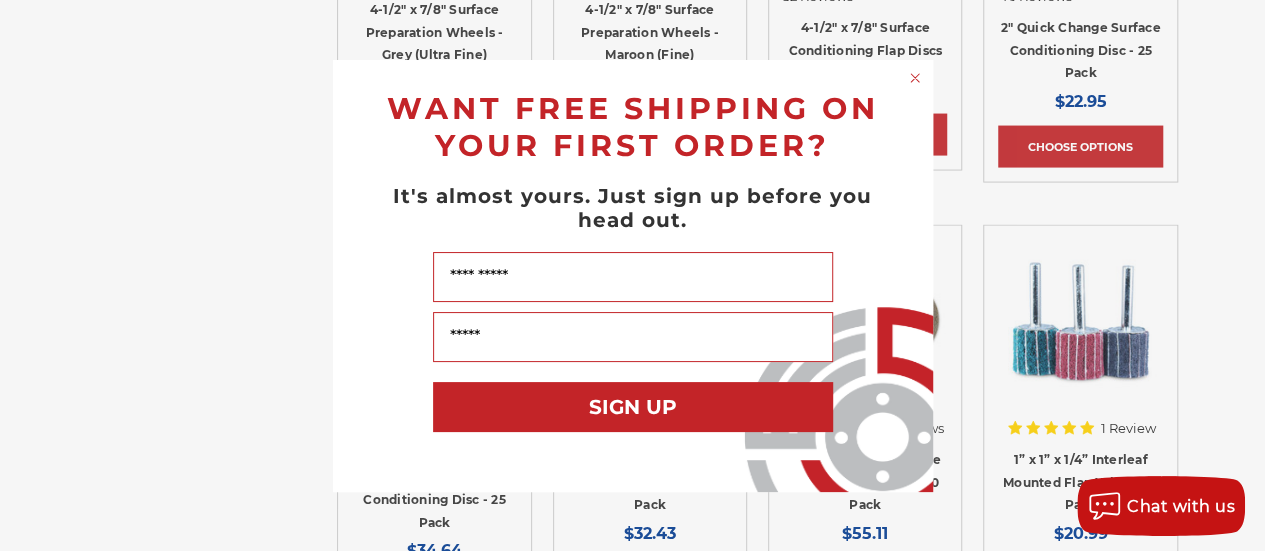 click 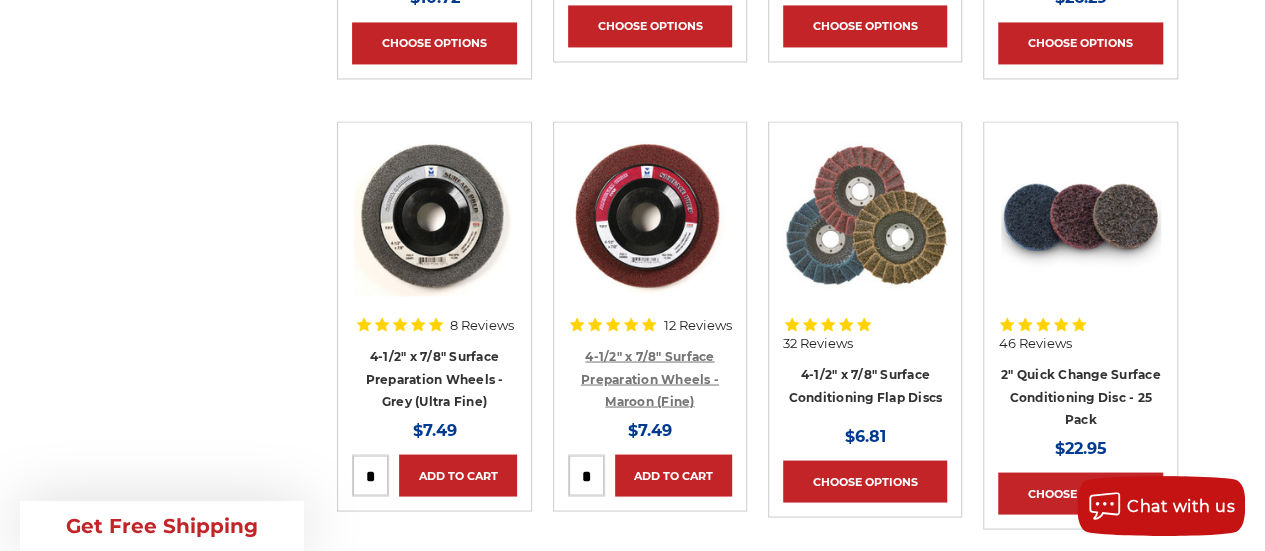 scroll, scrollTop: 1700, scrollLeft: 0, axis: vertical 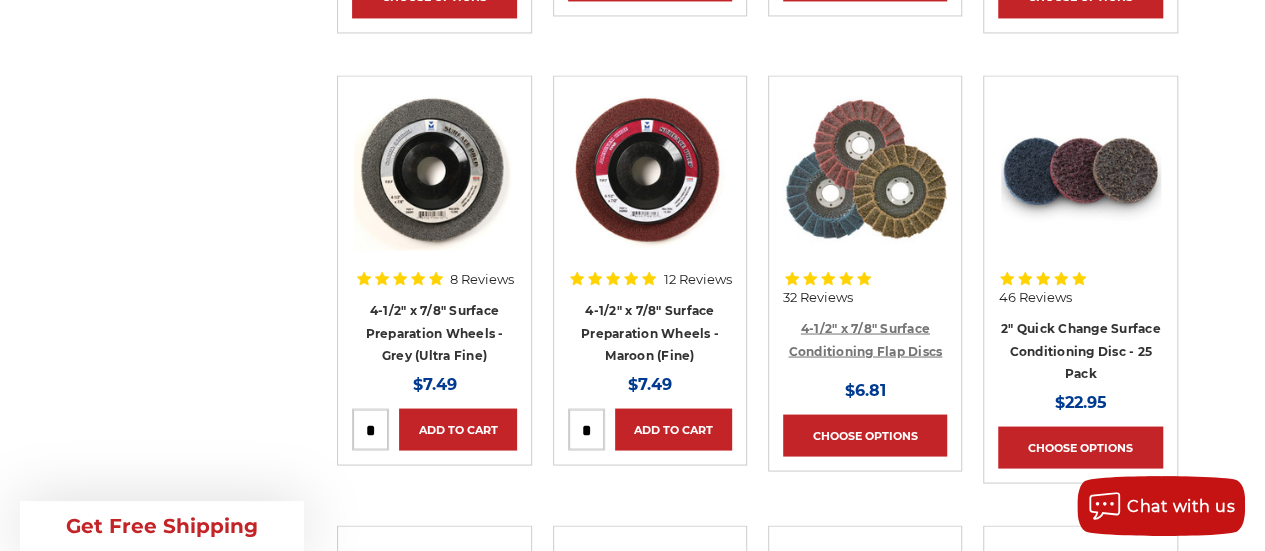 click on "4-1/2" x 7/8" Surface Conditioning Flap Discs" at bounding box center (865, 339) 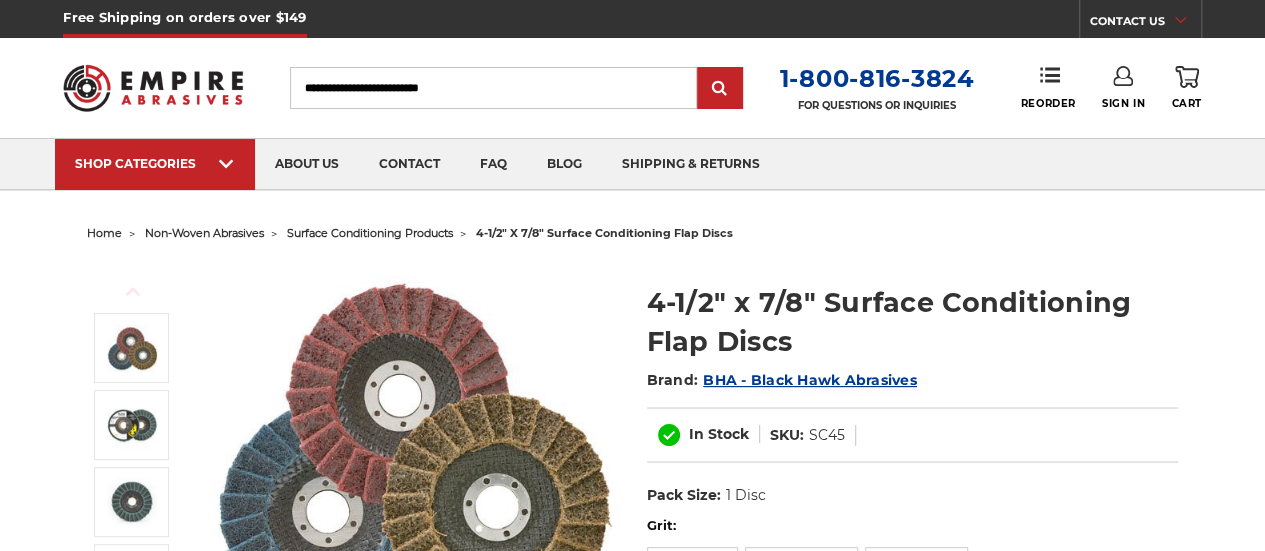 scroll, scrollTop: 200, scrollLeft: 0, axis: vertical 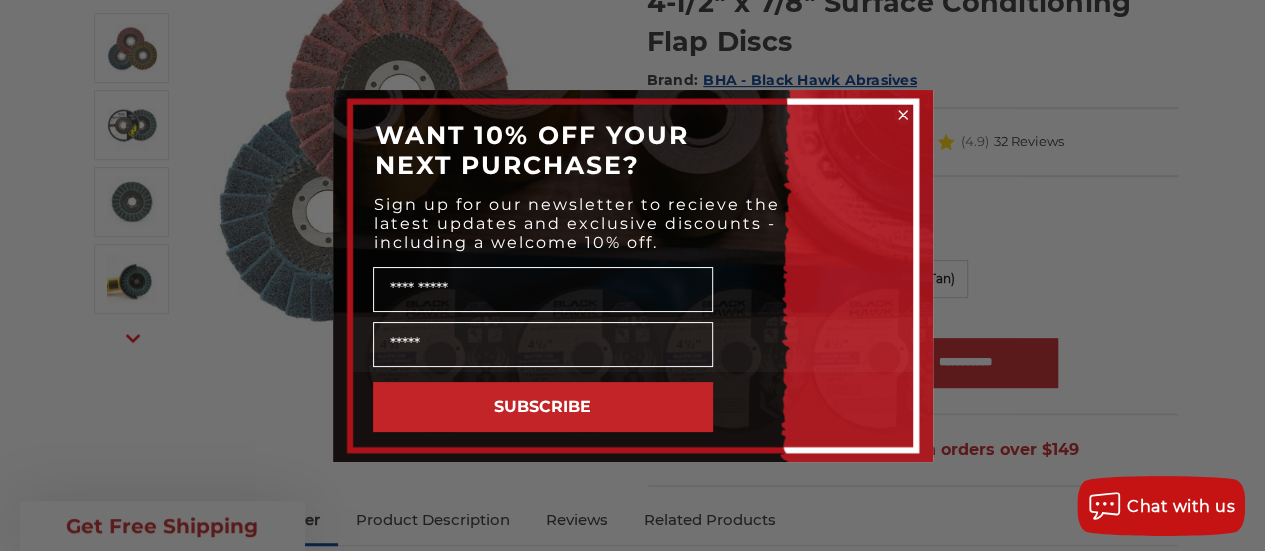 click 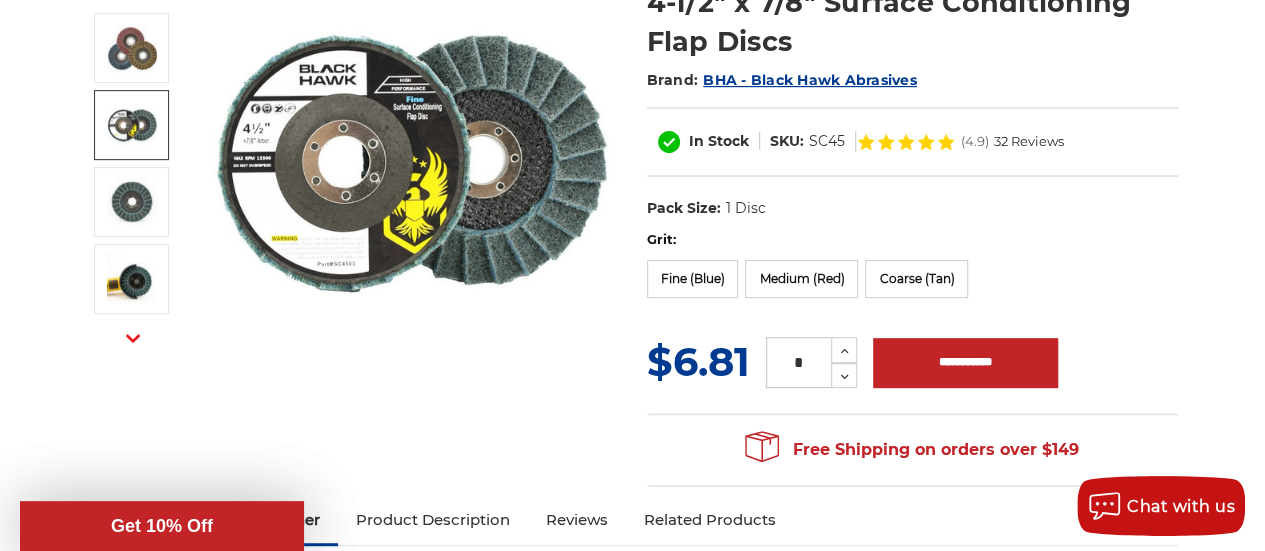 click at bounding box center [132, 125] 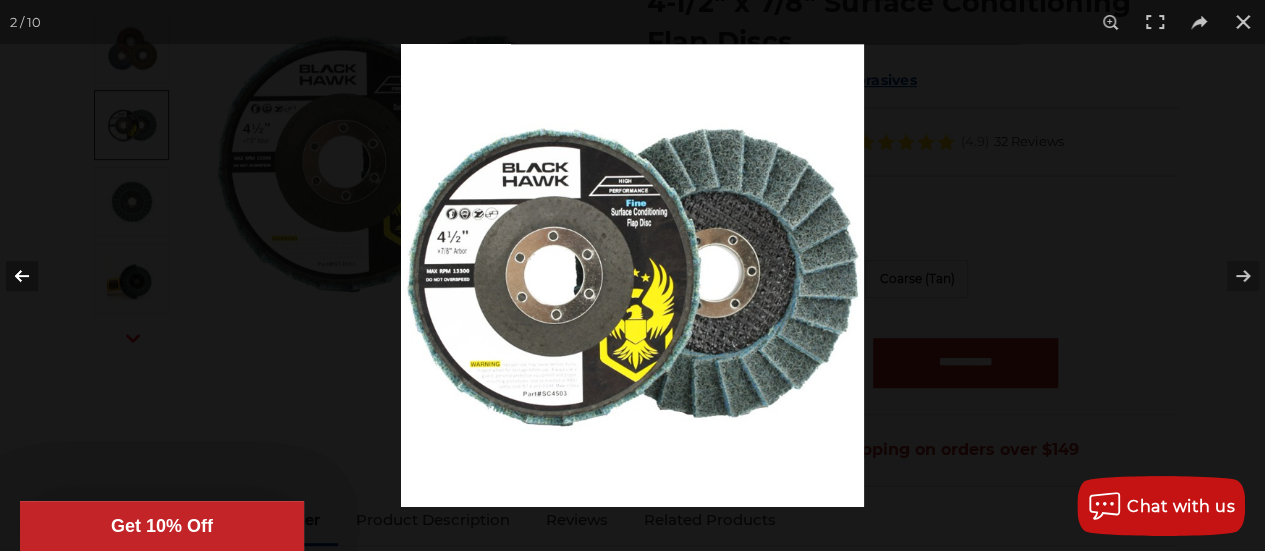 click at bounding box center [35, 276] 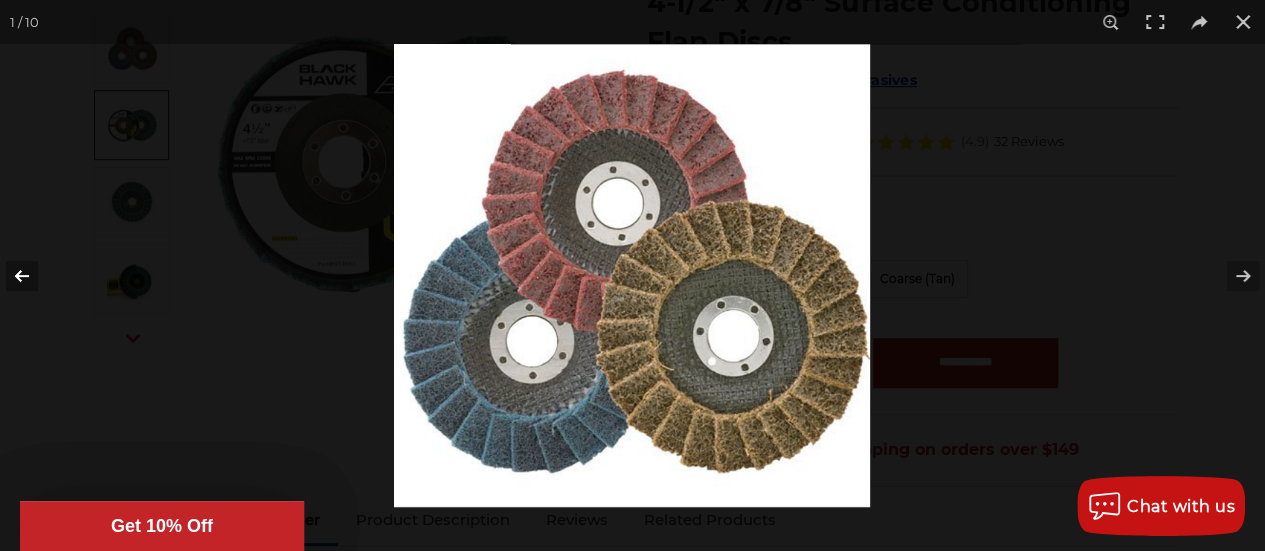 click at bounding box center [35, 276] 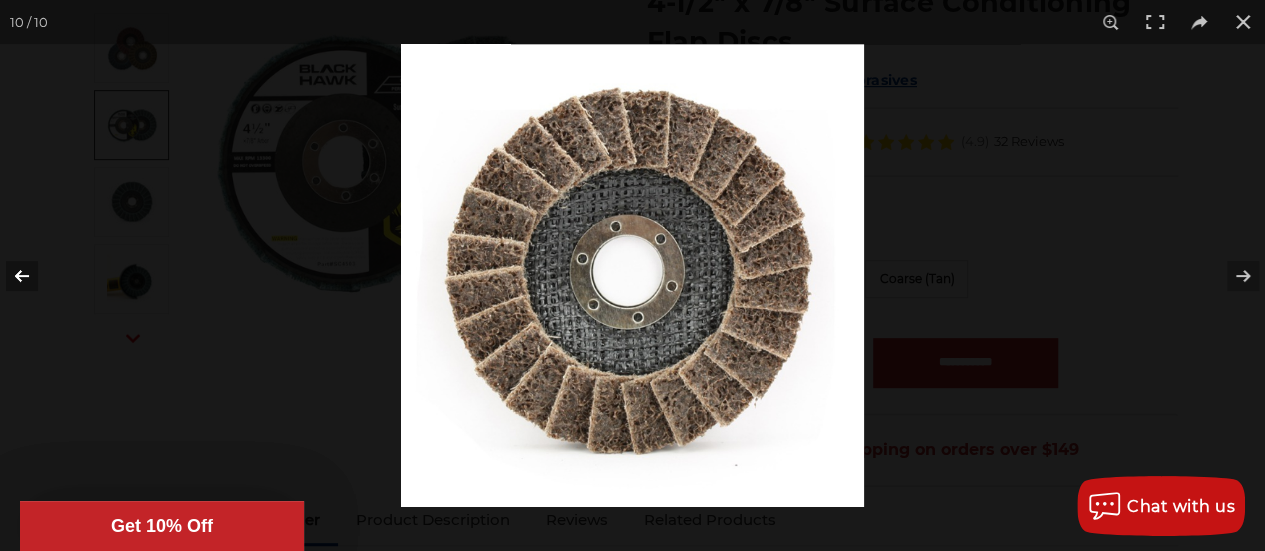 click at bounding box center [35, 276] 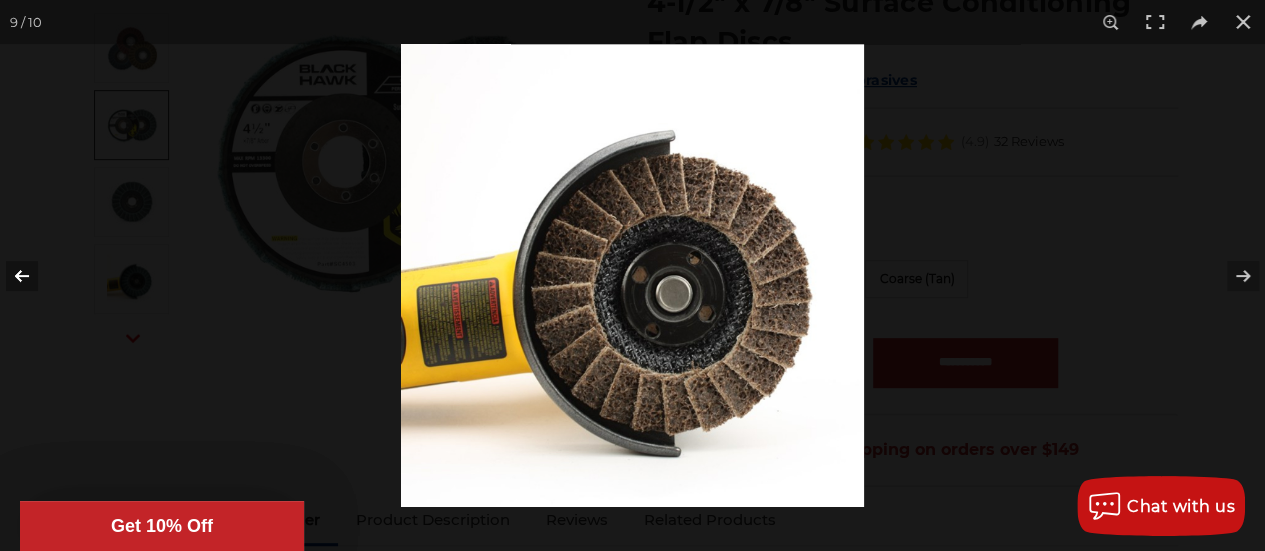 click at bounding box center [35, 276] 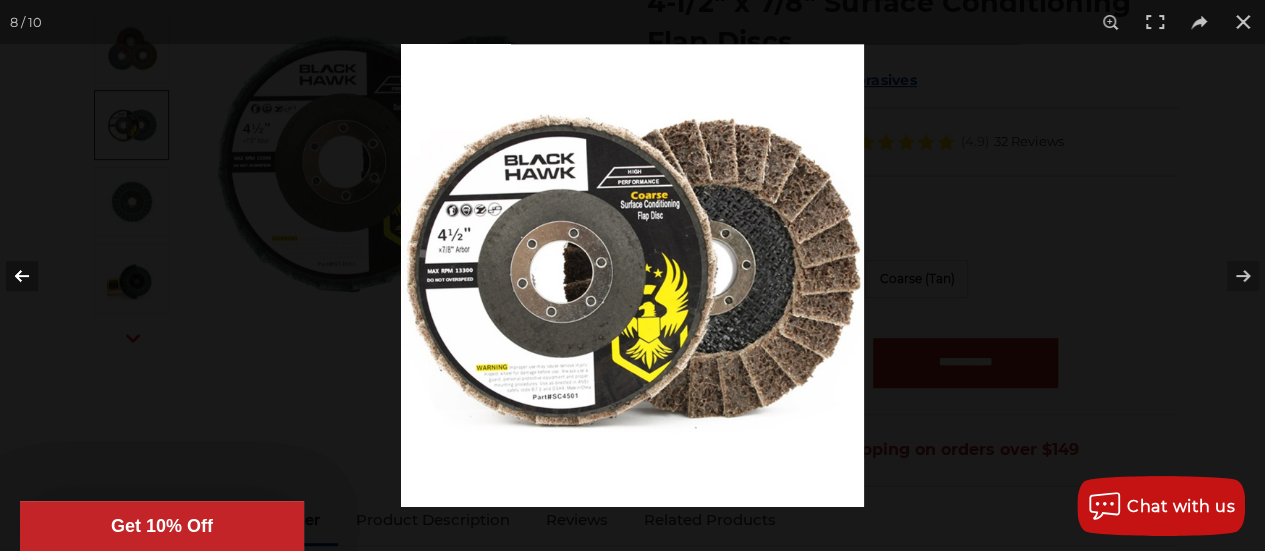 click at bounding box center (35, 276) 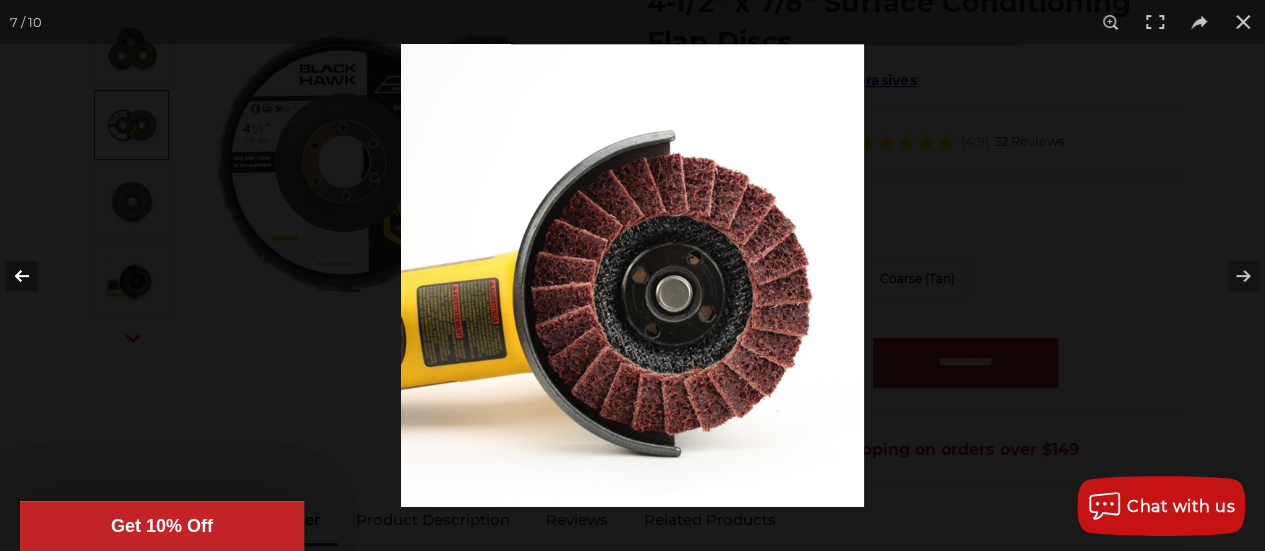 click at bounding box center (35, 276) 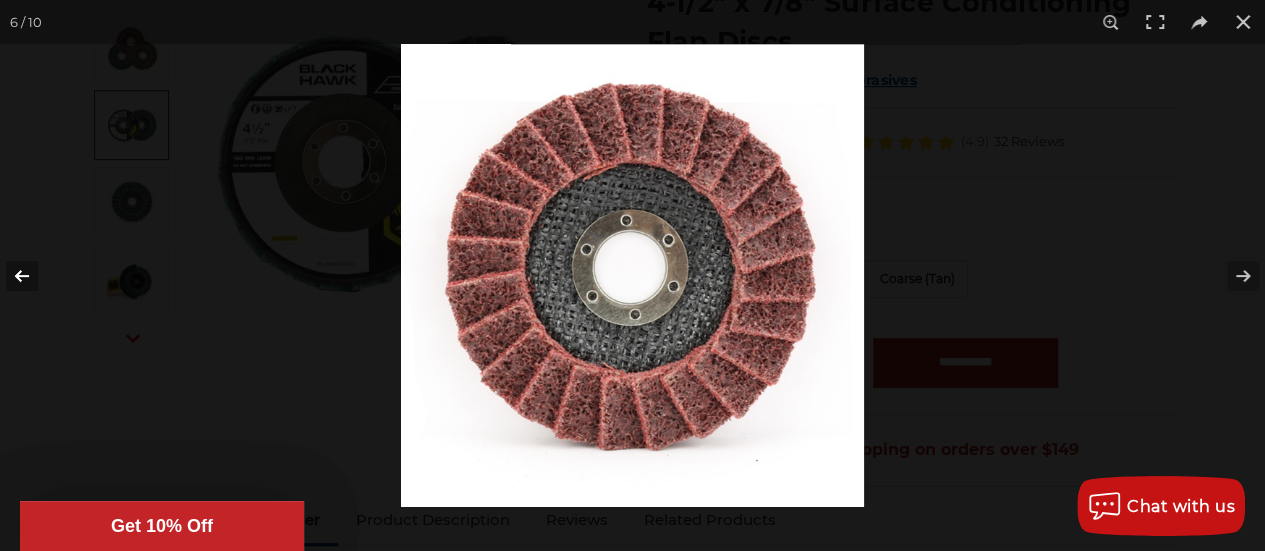 click at bounding box center [35, 276] 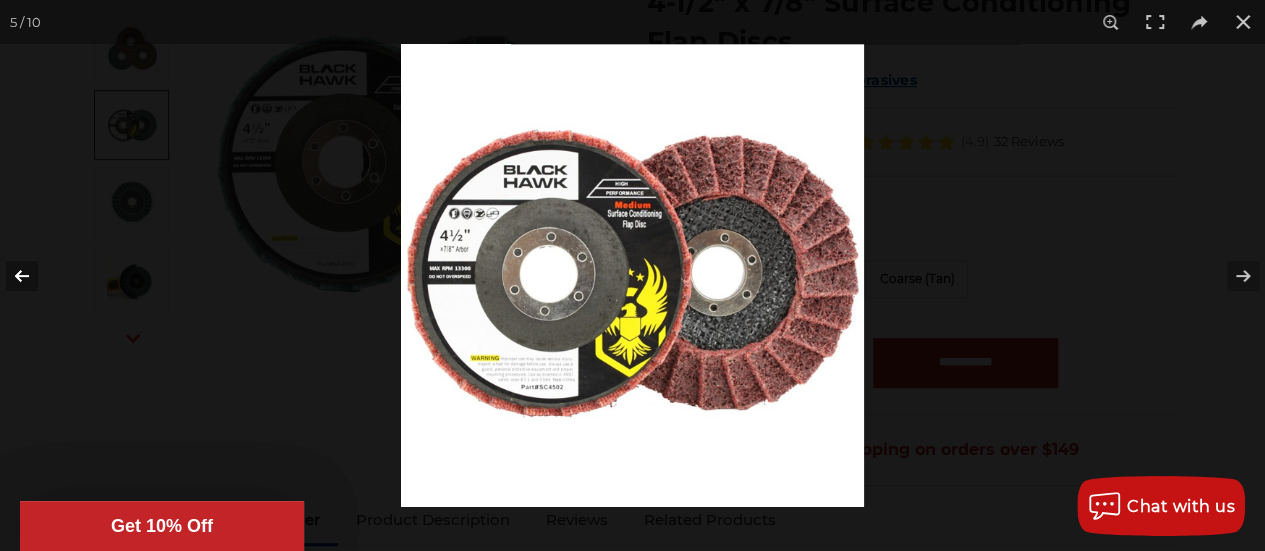 click at bounding box center [35, 276] 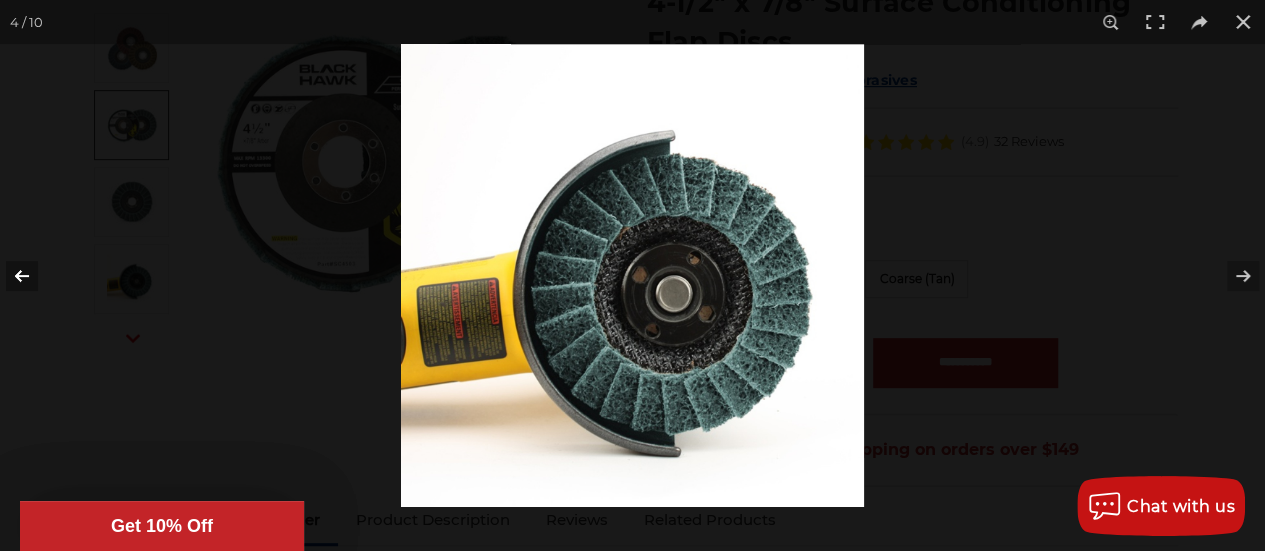 click at bounding box center (35, 276) 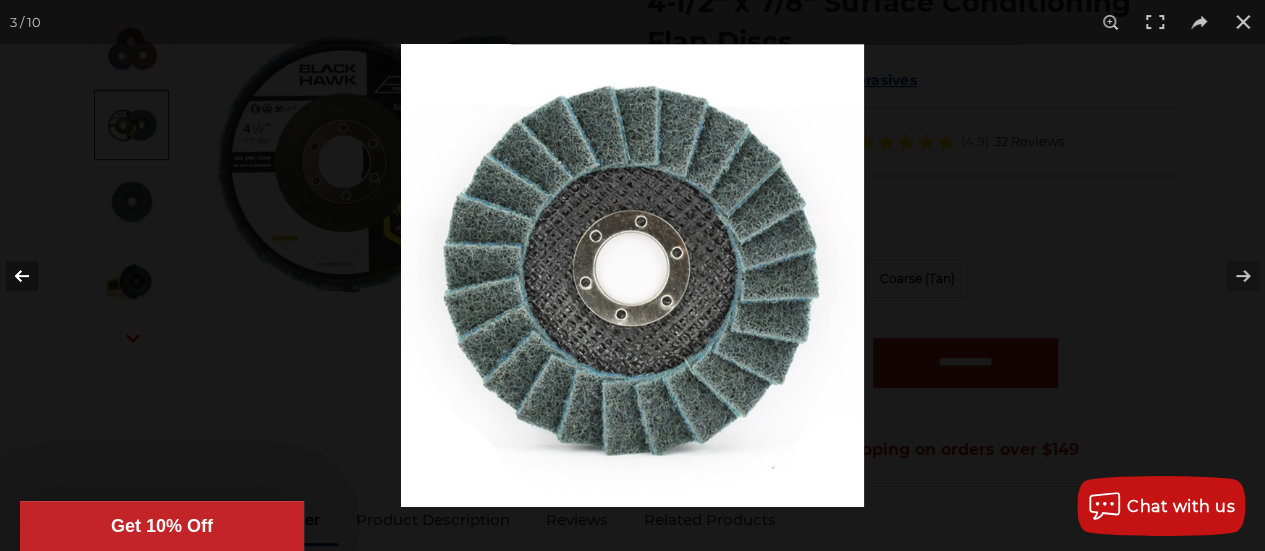 click at bounding box center [35, 276] 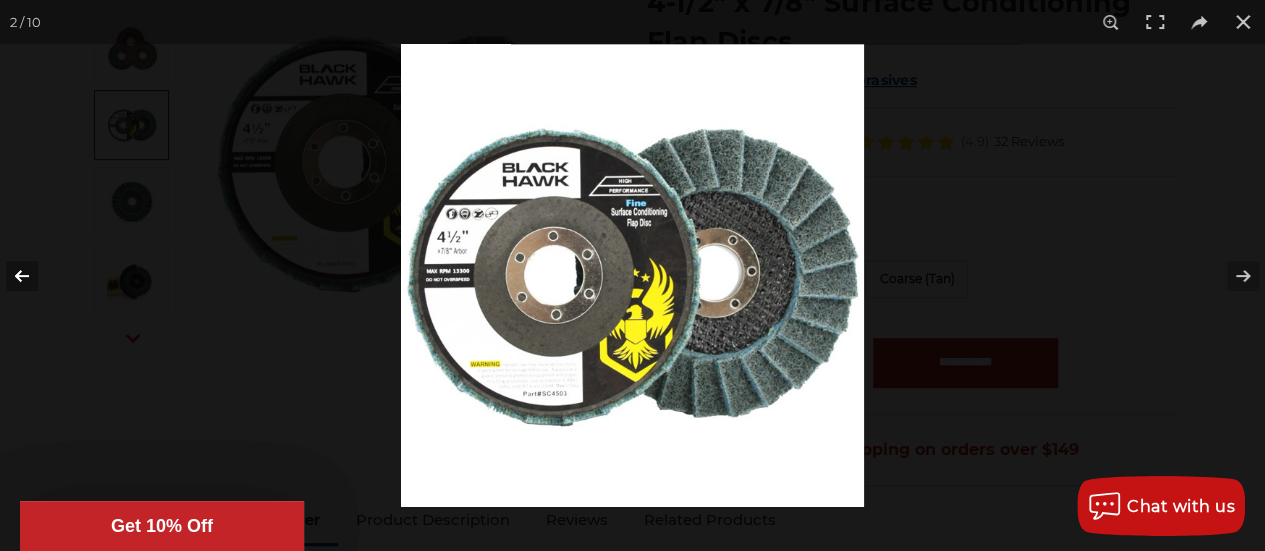 click at bounding box center (35, 276) 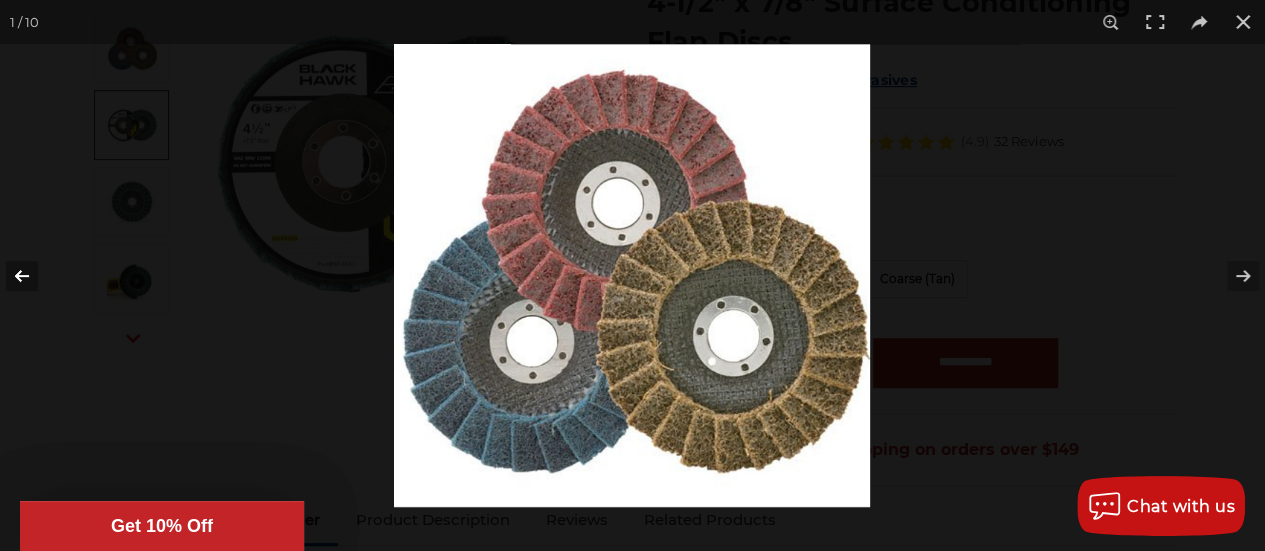 click at bounding box center [35, 276] 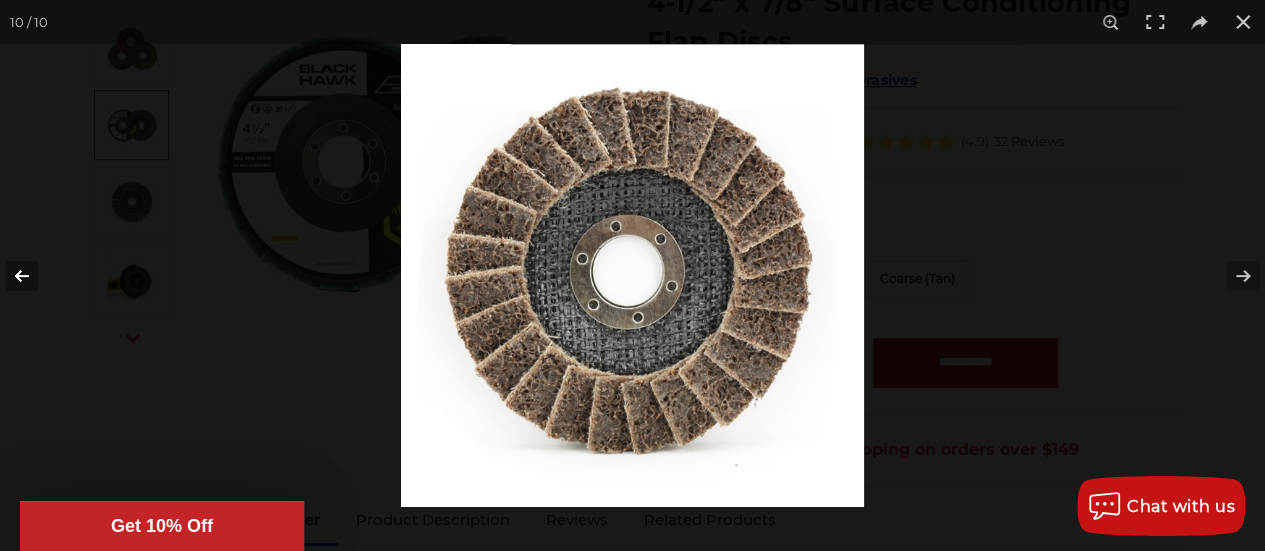 click at bounding box center (35, 276) 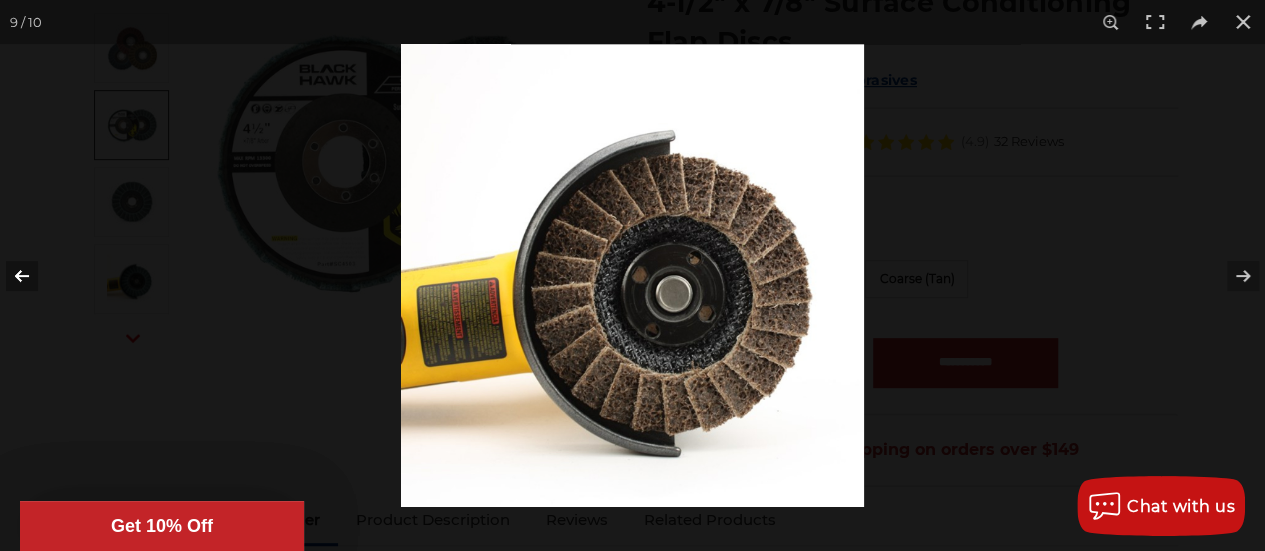 click at bounding box center (35, 276) 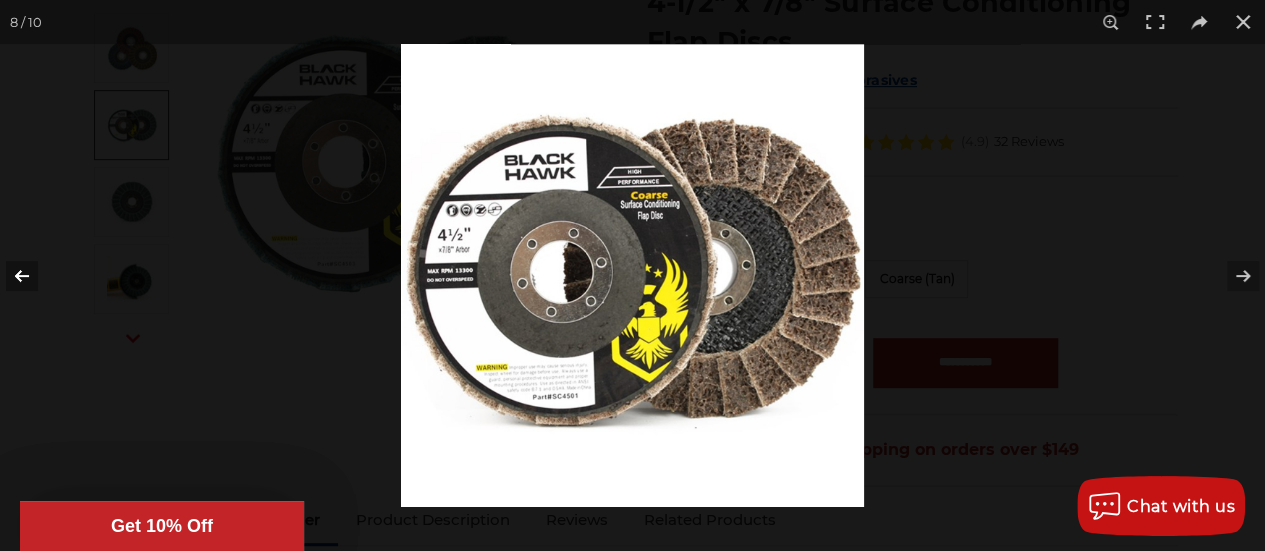 click at bounding box center (35, 276) 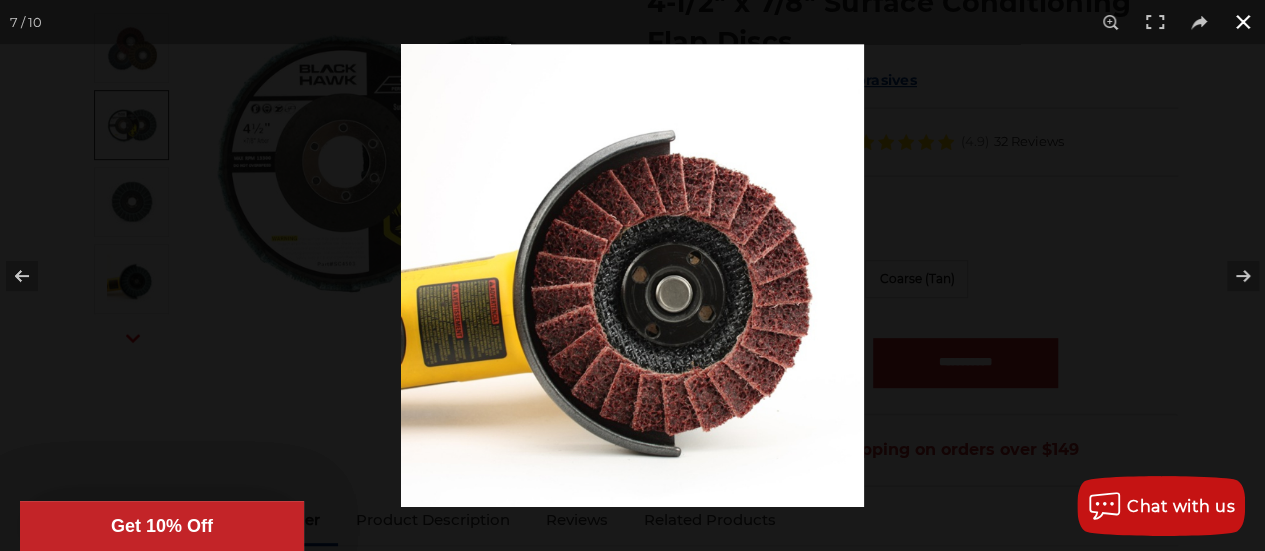 click at bounding box center [1243, 22] 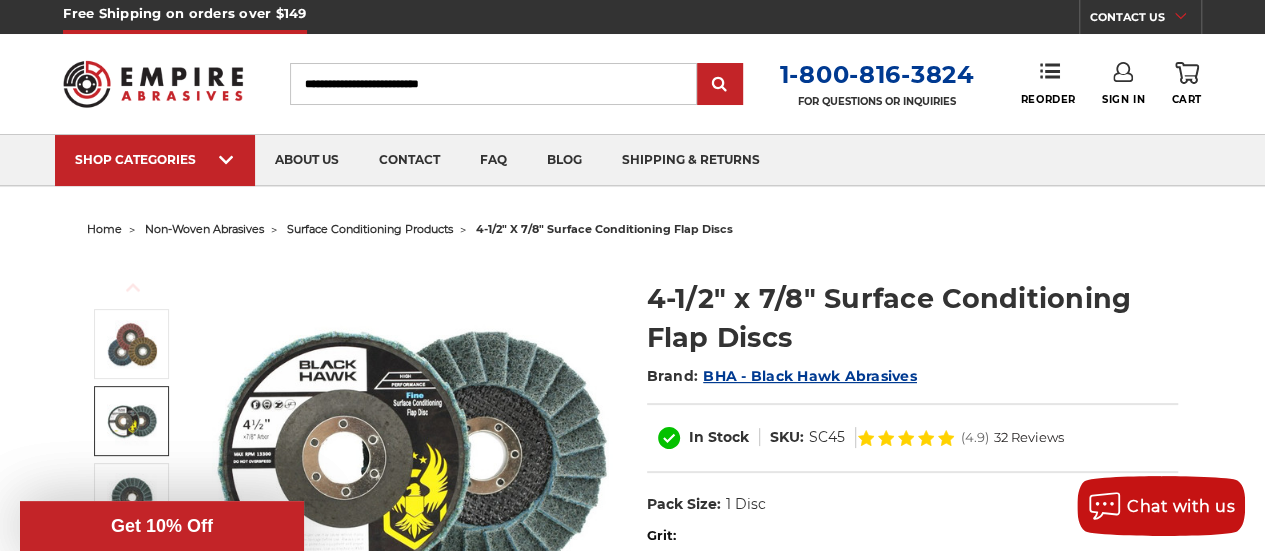 scroll, scrollTop: 0, scrollLeft: 0, axis: both 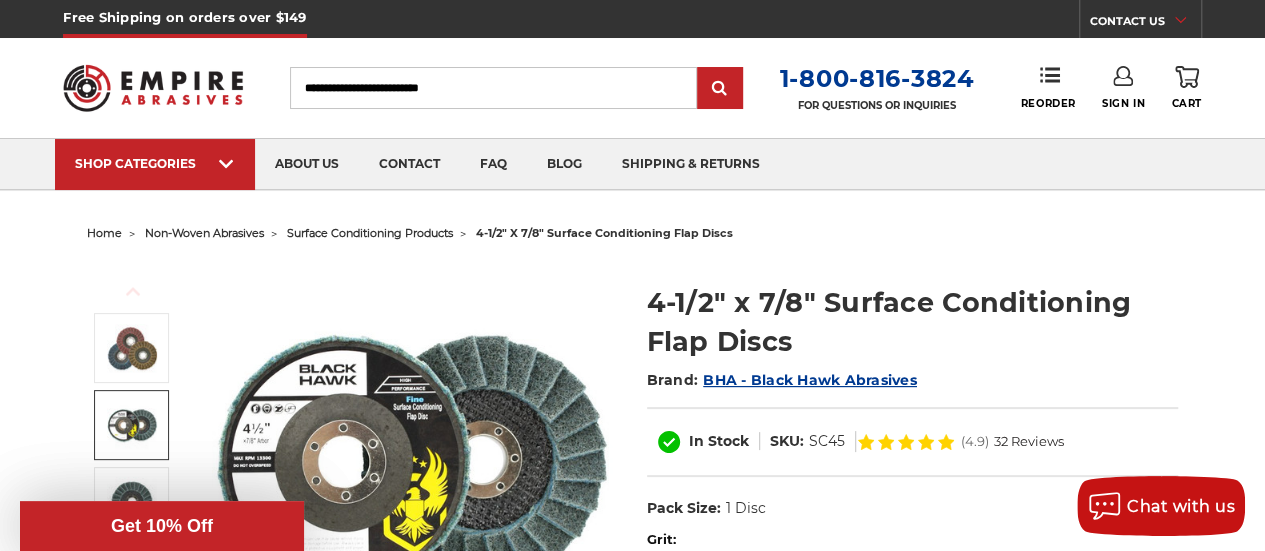 click at bounding box center (152, 88) 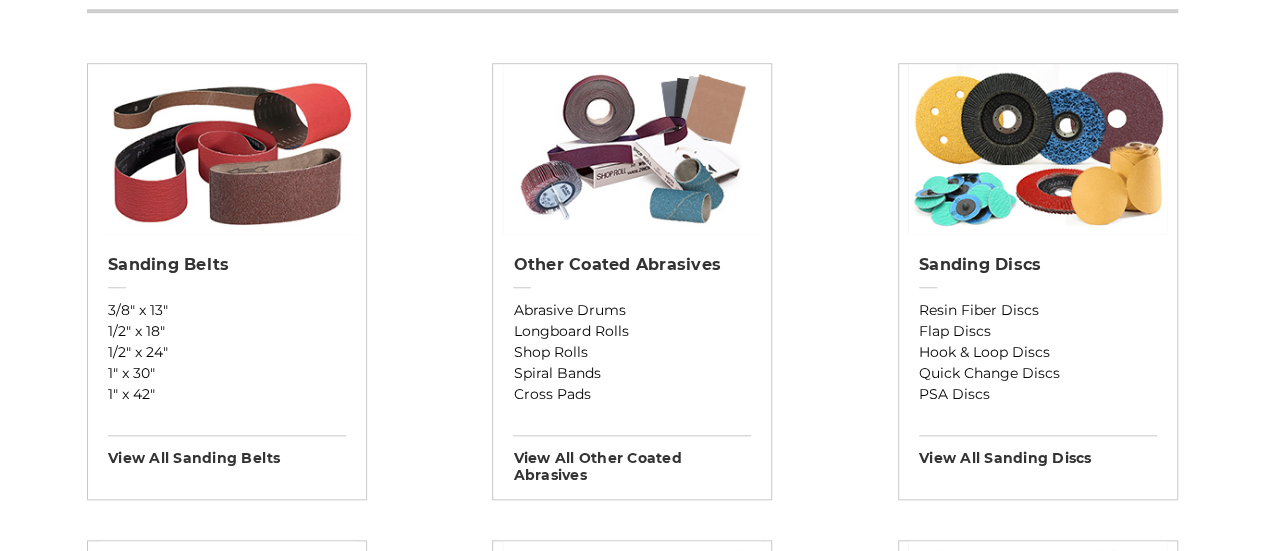 scroll, scrollTop: 0, scrollLeft: 0, axis: both 